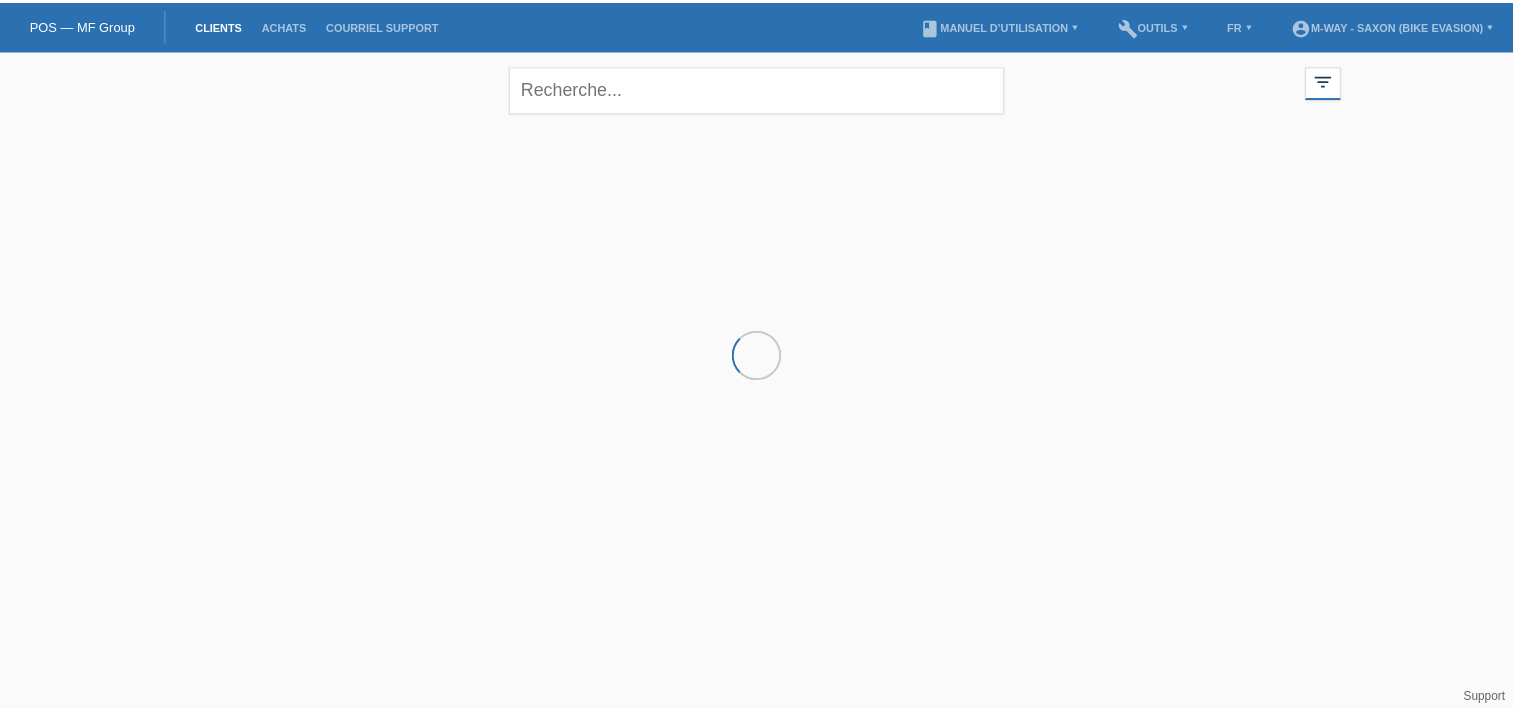 scroll, scrollTop: 0, scrollLeft: 0, axis: both 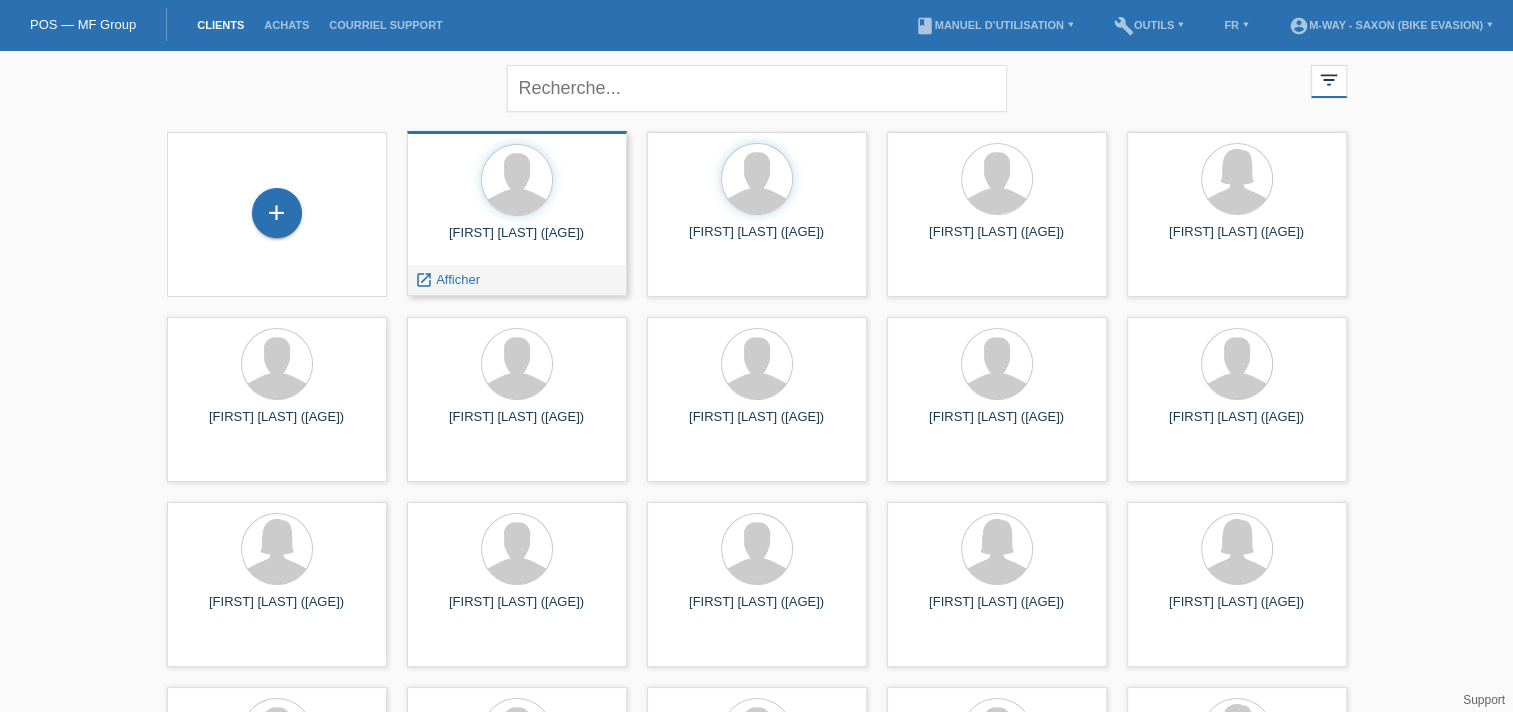 click at bounding box center (517, 181) 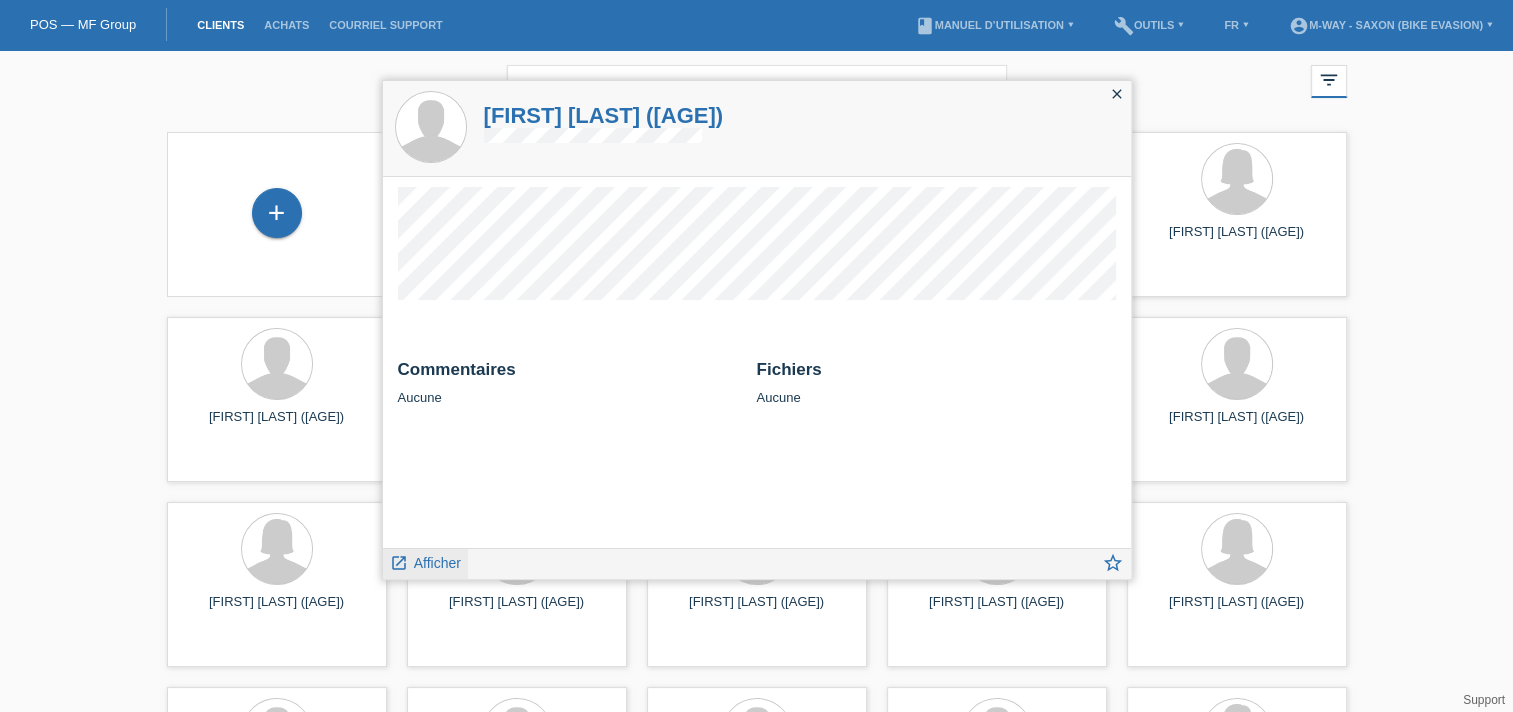 click on "Afficher" at bounding box center (437, 563) 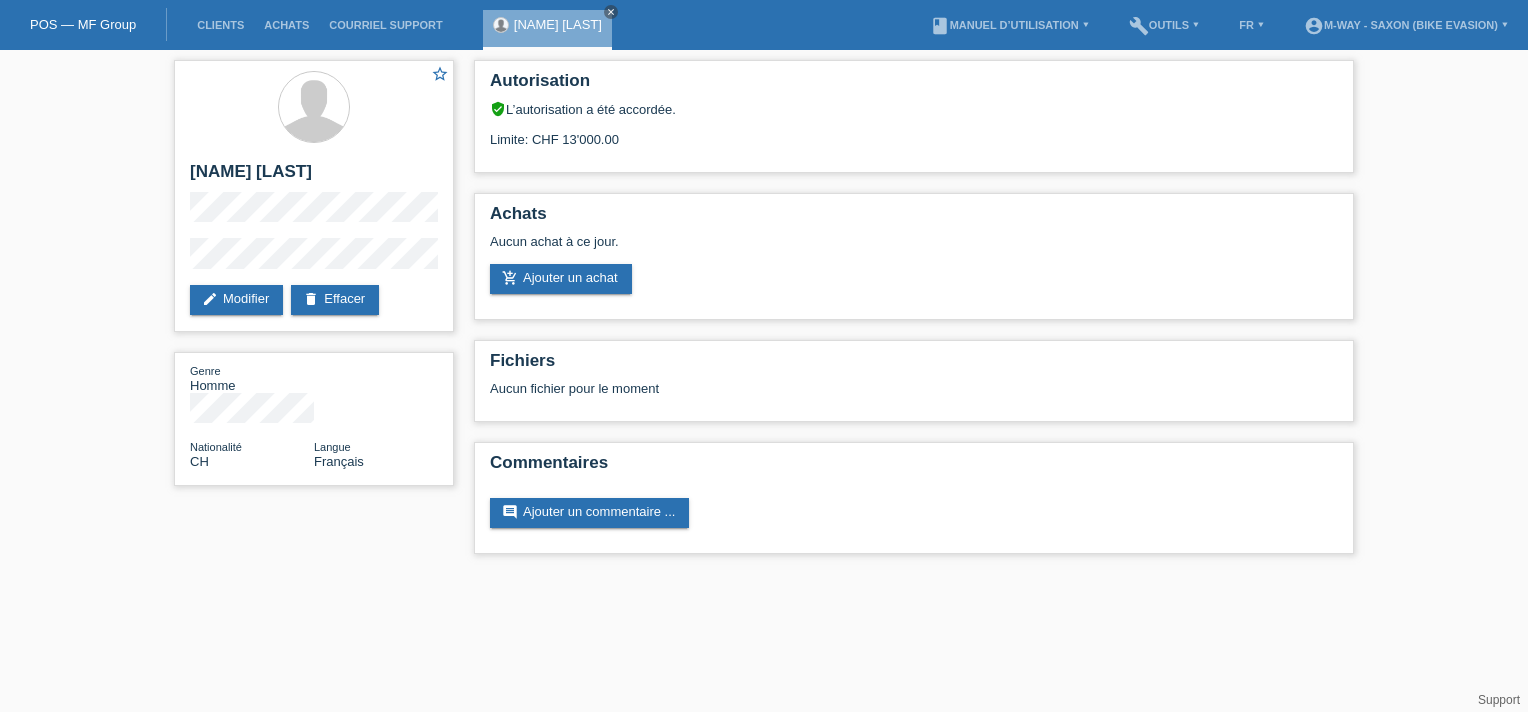 scroll, scrollTop: 0, scrollLeft: 0, axis: both 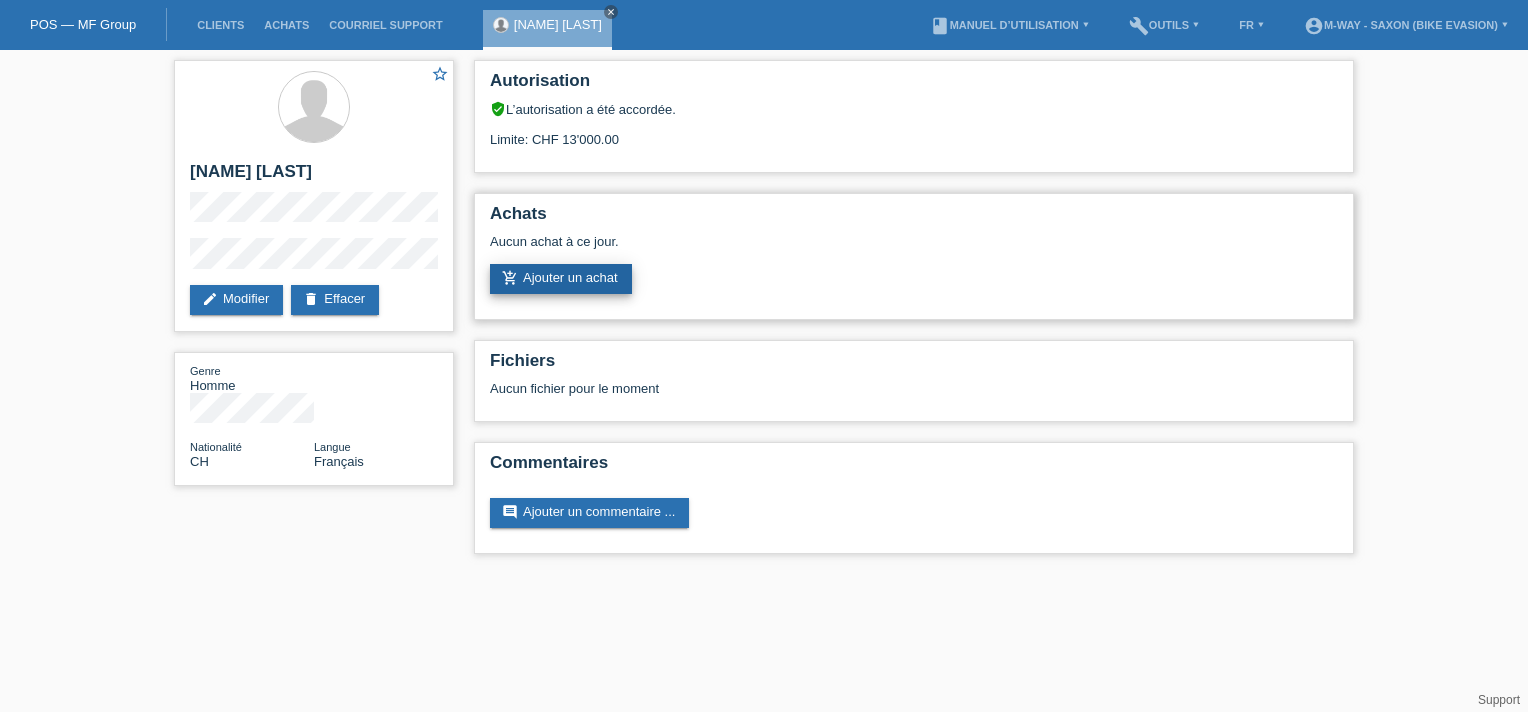 click on "add_shopping_cart  Ajouter un achat" at bounding box center (561, 279) 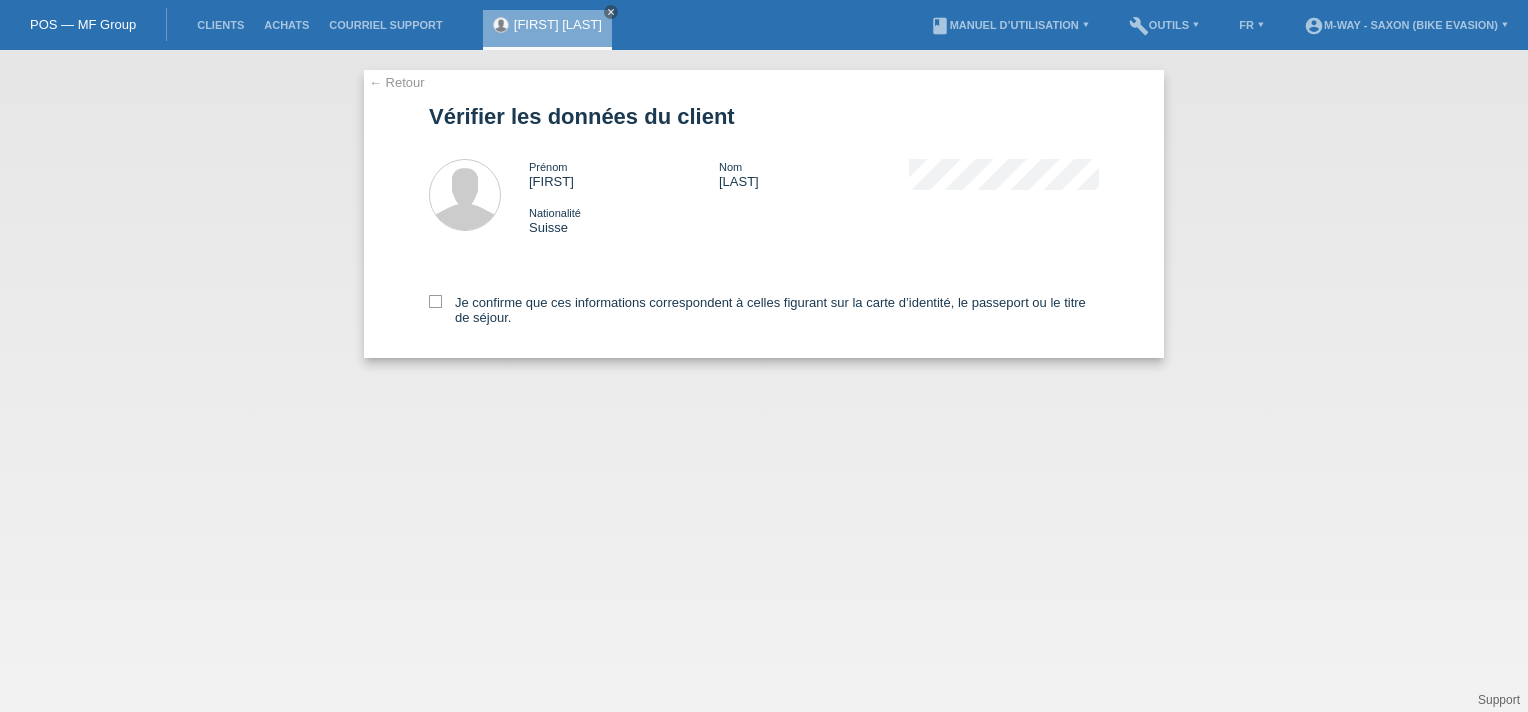 scroll, scrollTop: 0, scrollLeft: 0, axis: both 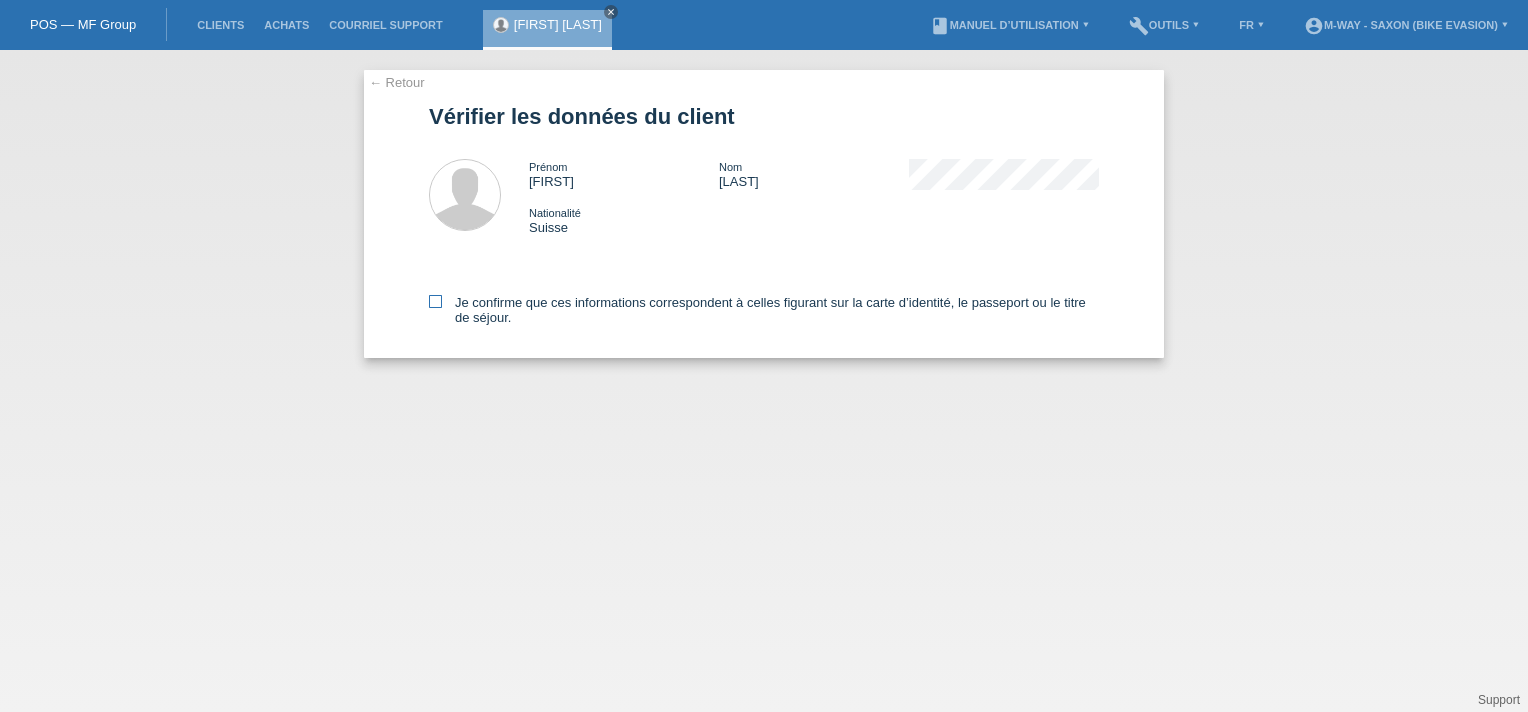 click at bounding box center [435, 301] 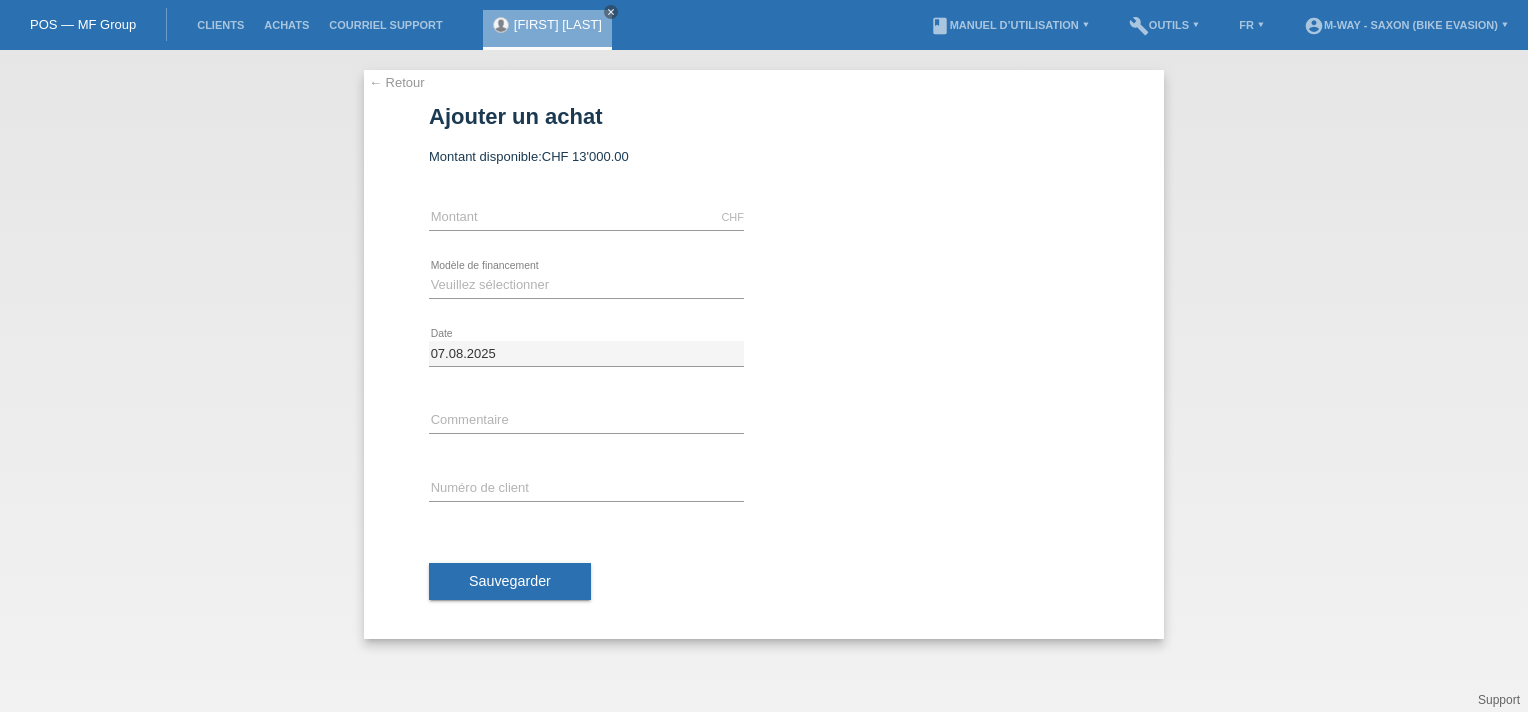 scroll, scrollTop: 0, scrollLeft: 0, axis: both 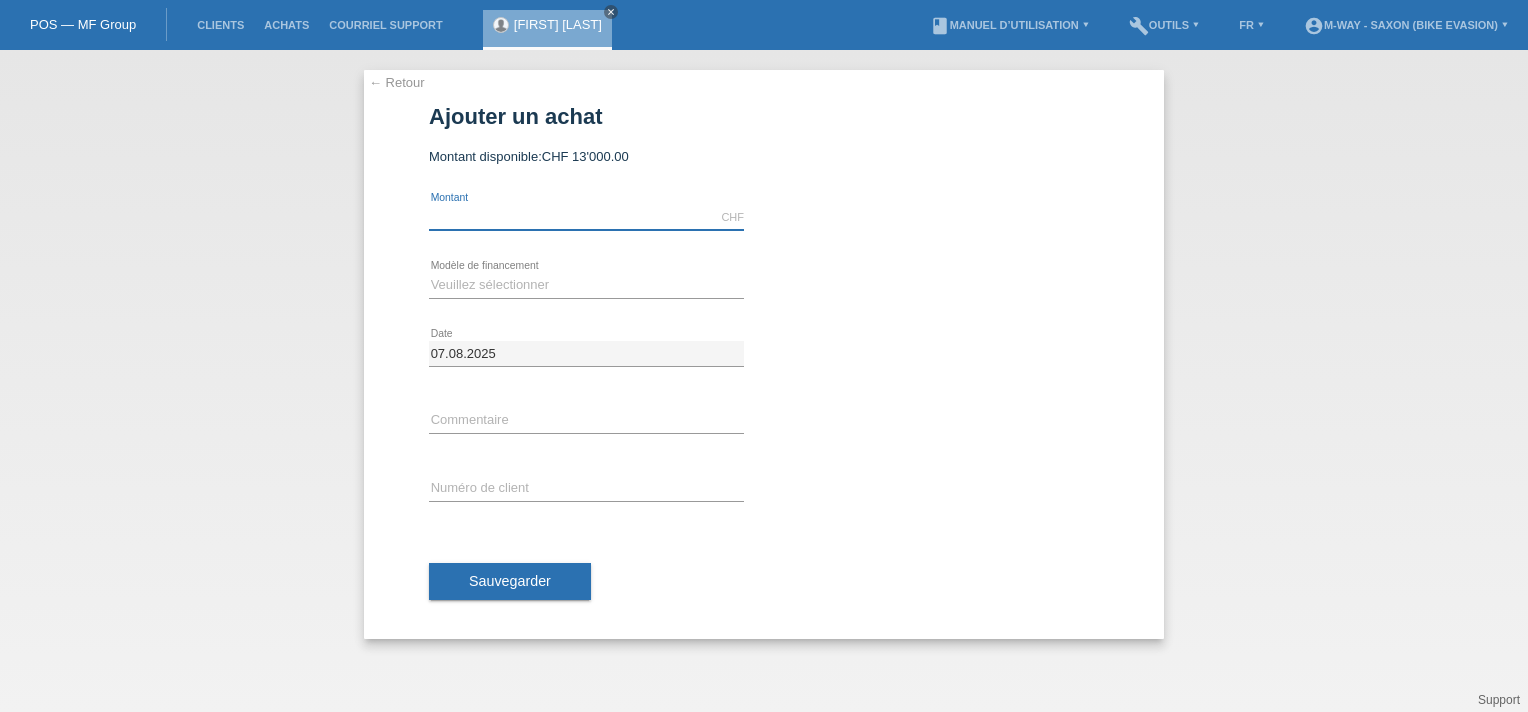 click at bounding box center [586, 217] 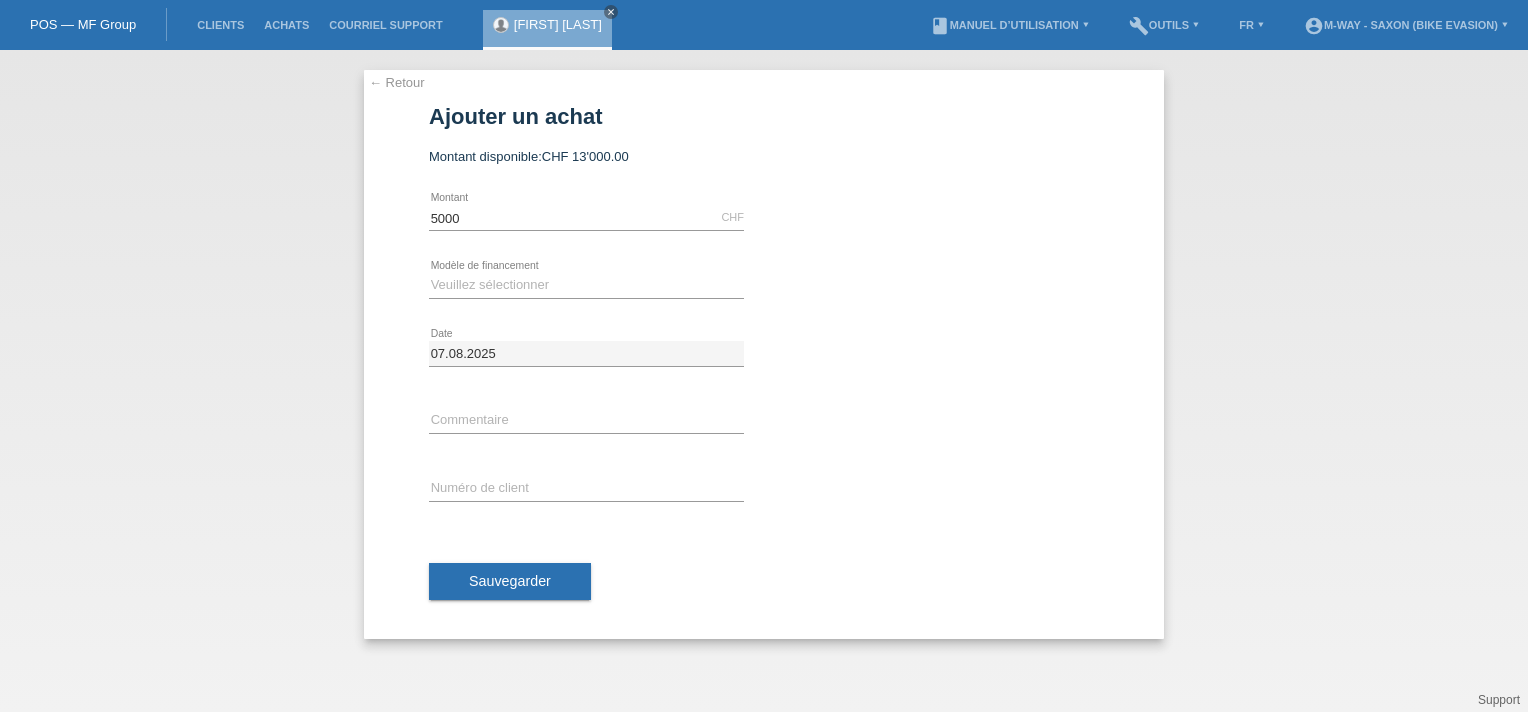 type on "5000.00" 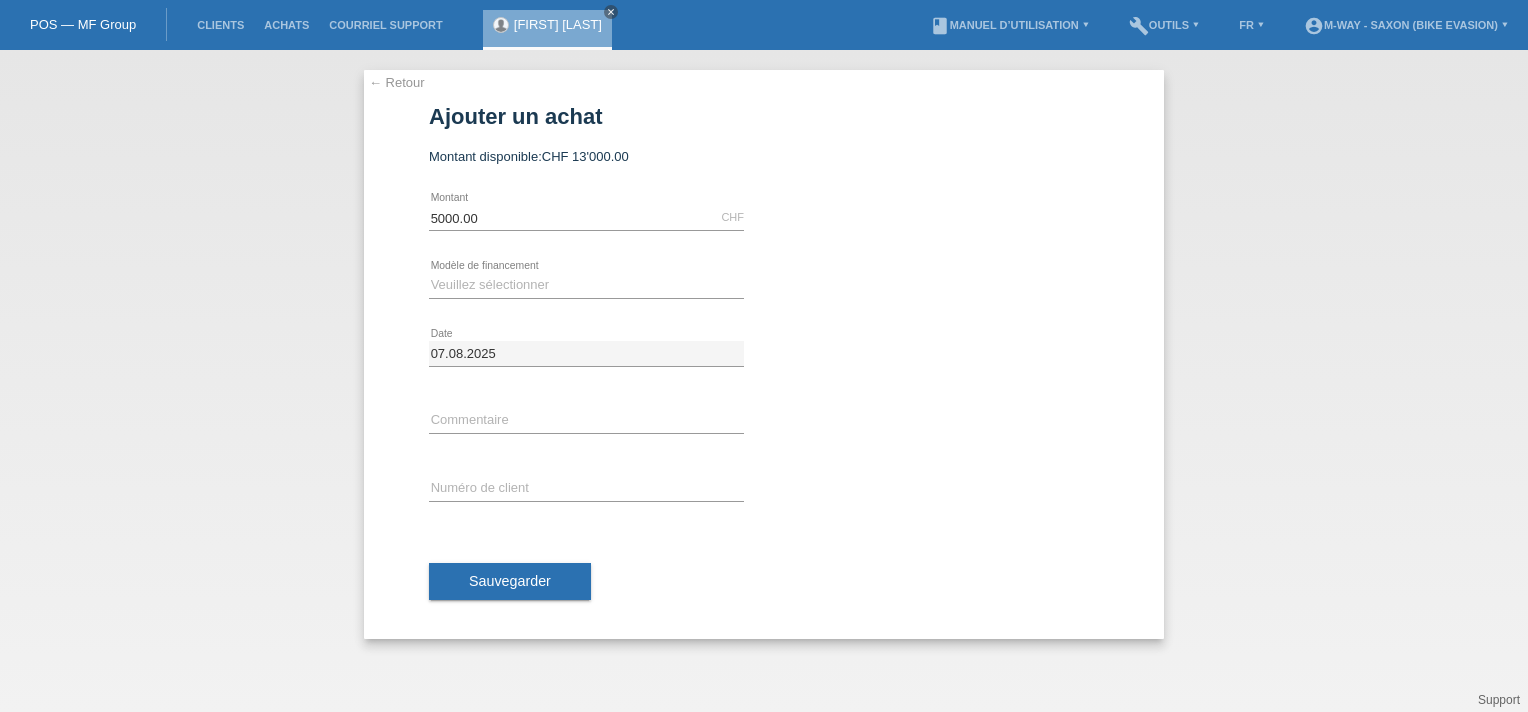 click on "← Retour
Ajouter un achat
Montant disponible:
CHF [AMOUNT]
[AMOUNT]
error" at bounding box center (764, 354) 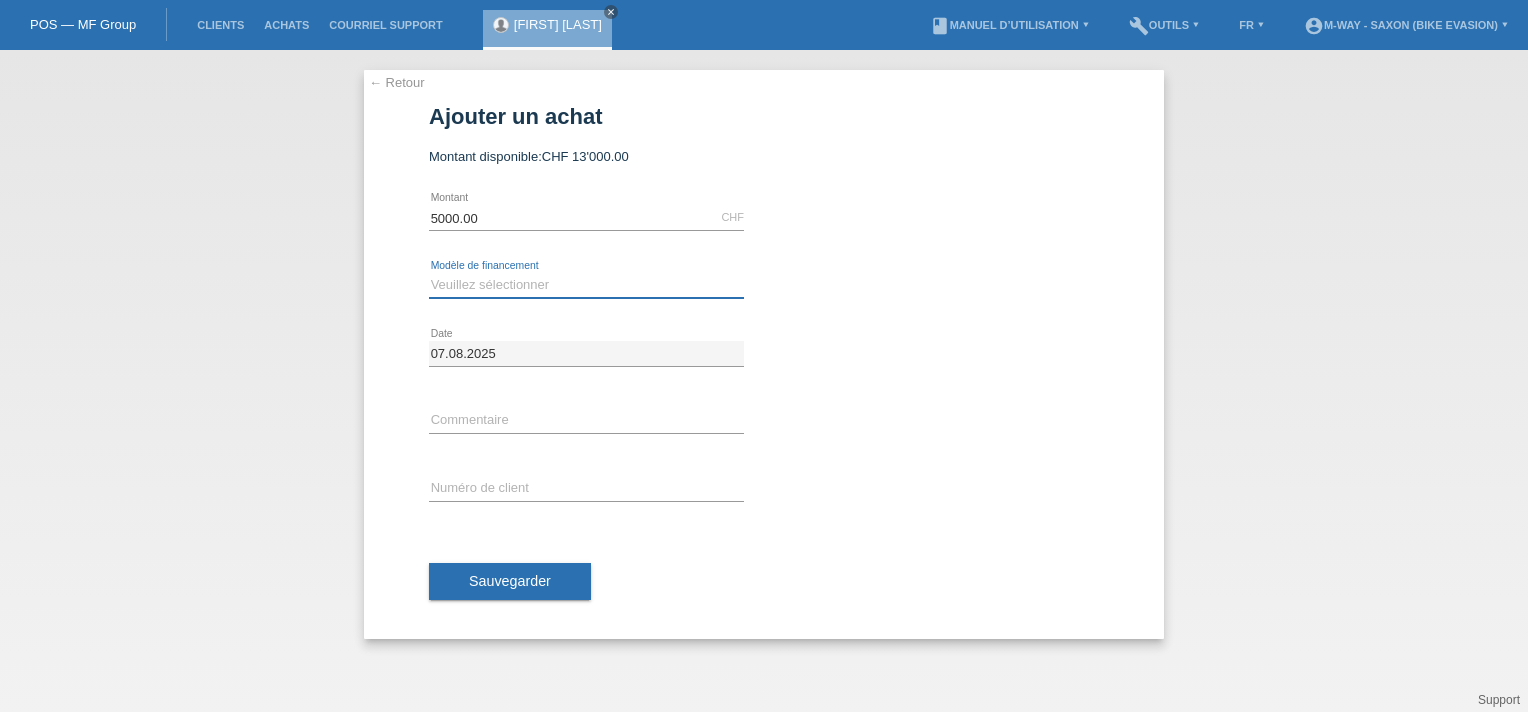 click on "Veuillez sélectionner
Taux fixes
Achat sur facture avec paiement partiel" at bounding box center [586, 285] 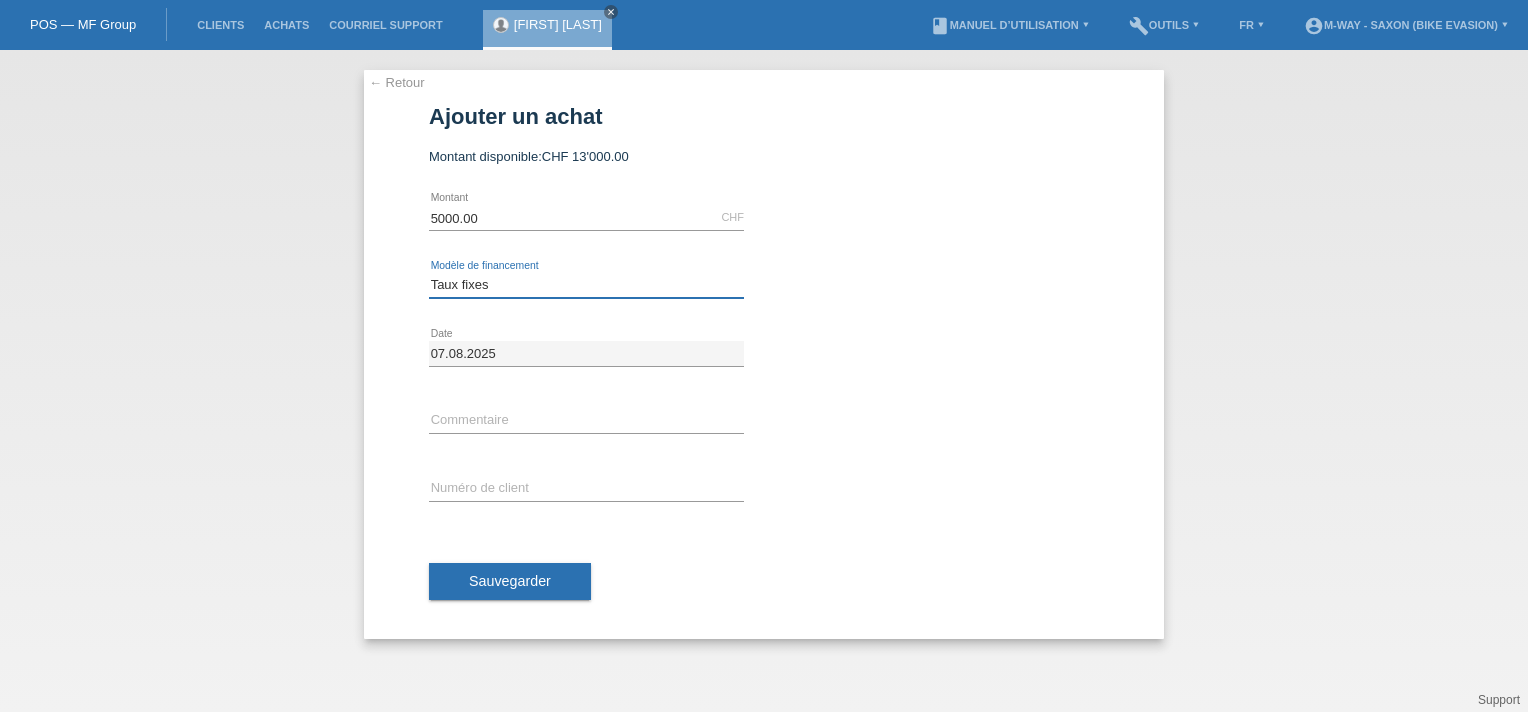 click on "Veuillez sélectionner
Taux fixes
Achat sur facture avec paiement partiel" at bounding box center (586, 285) 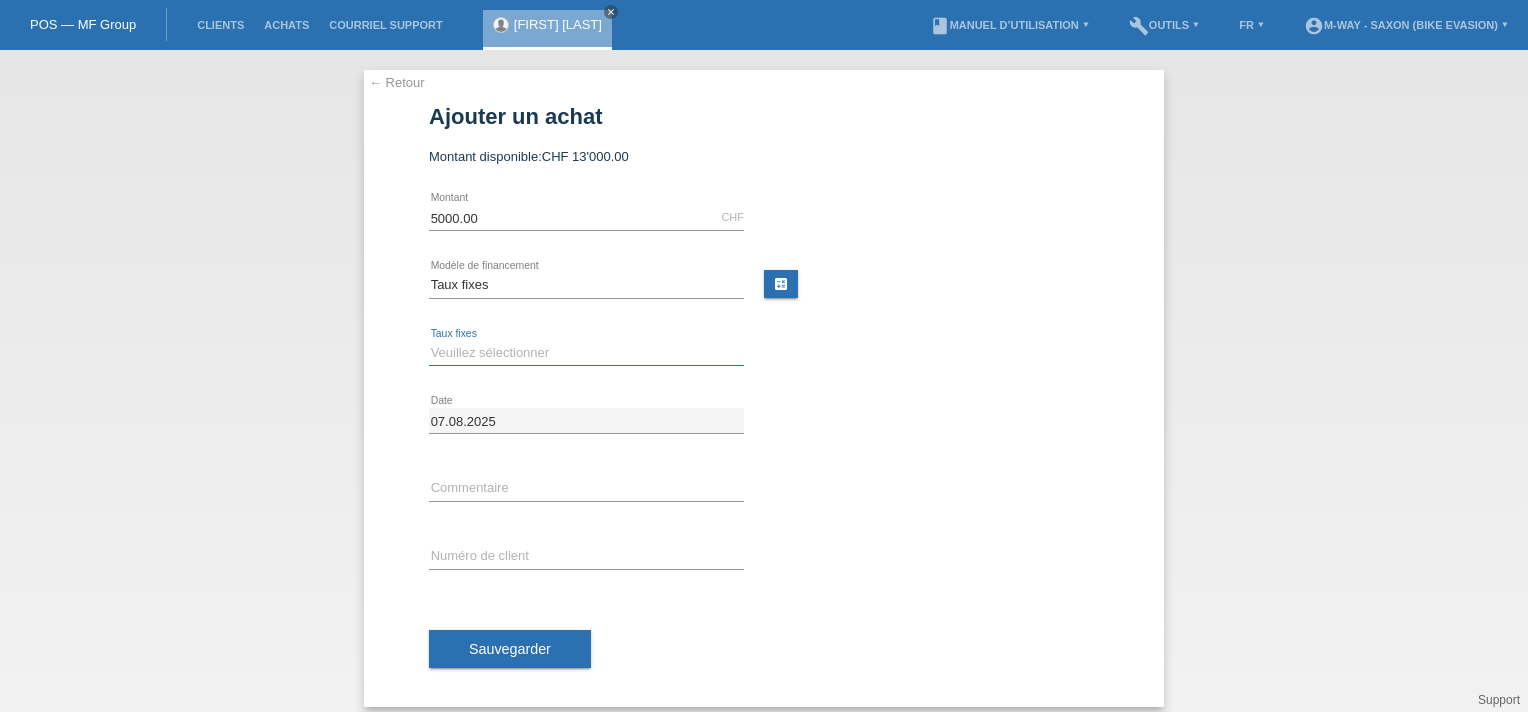 click on "Veuillez sélectionner
4 versements
5 versements
6 versements
7 versements
8 versements
9 versements
10 versements 11 versements 12 versements 24 versements 36 versements 48 versements" at bounding box center [586, 353] 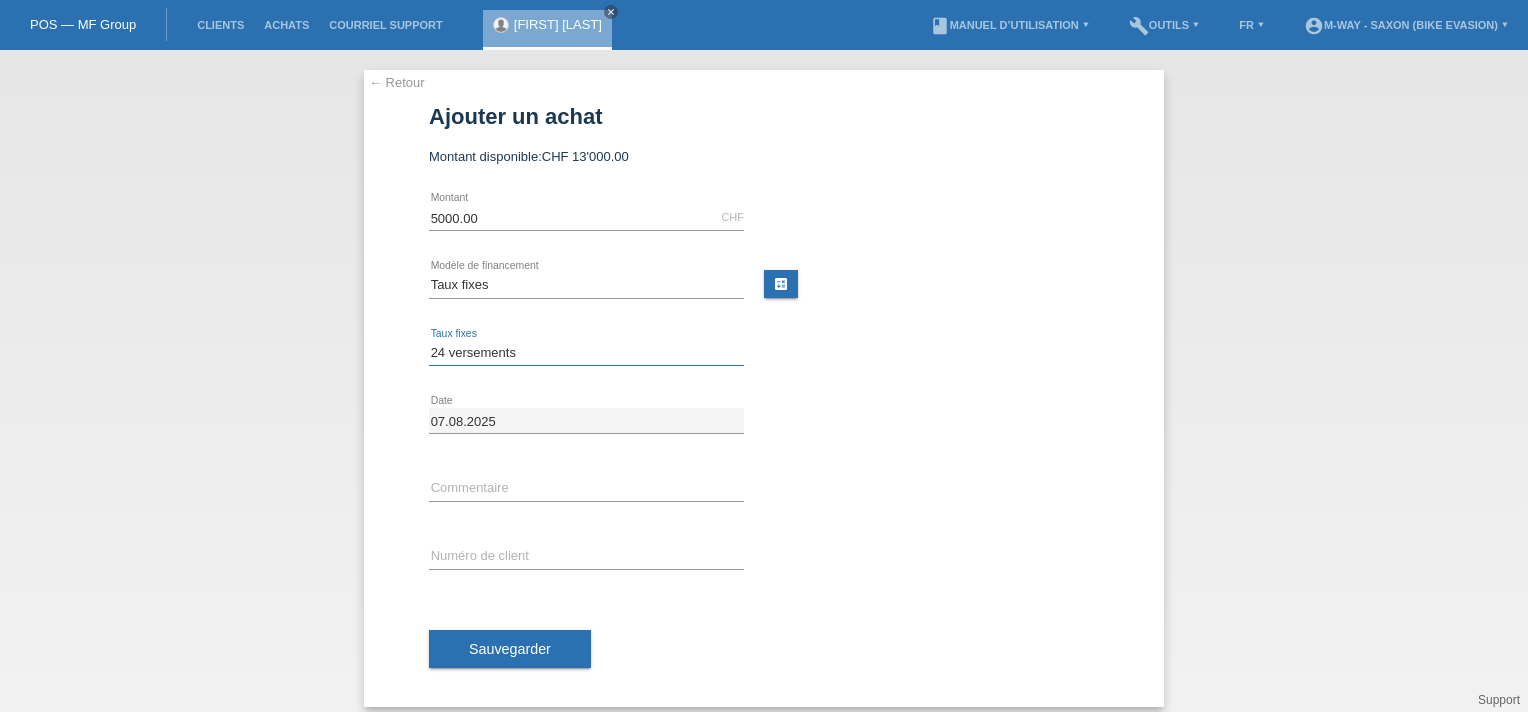 click on "Veuillez sélectionner
4 versements
5 versements
6 versements
7 versements
8 versements
9 versements
10 versements 11 versements 12 versements 24 versements 36 versements 48 versements" at bounding box center (586, 353) 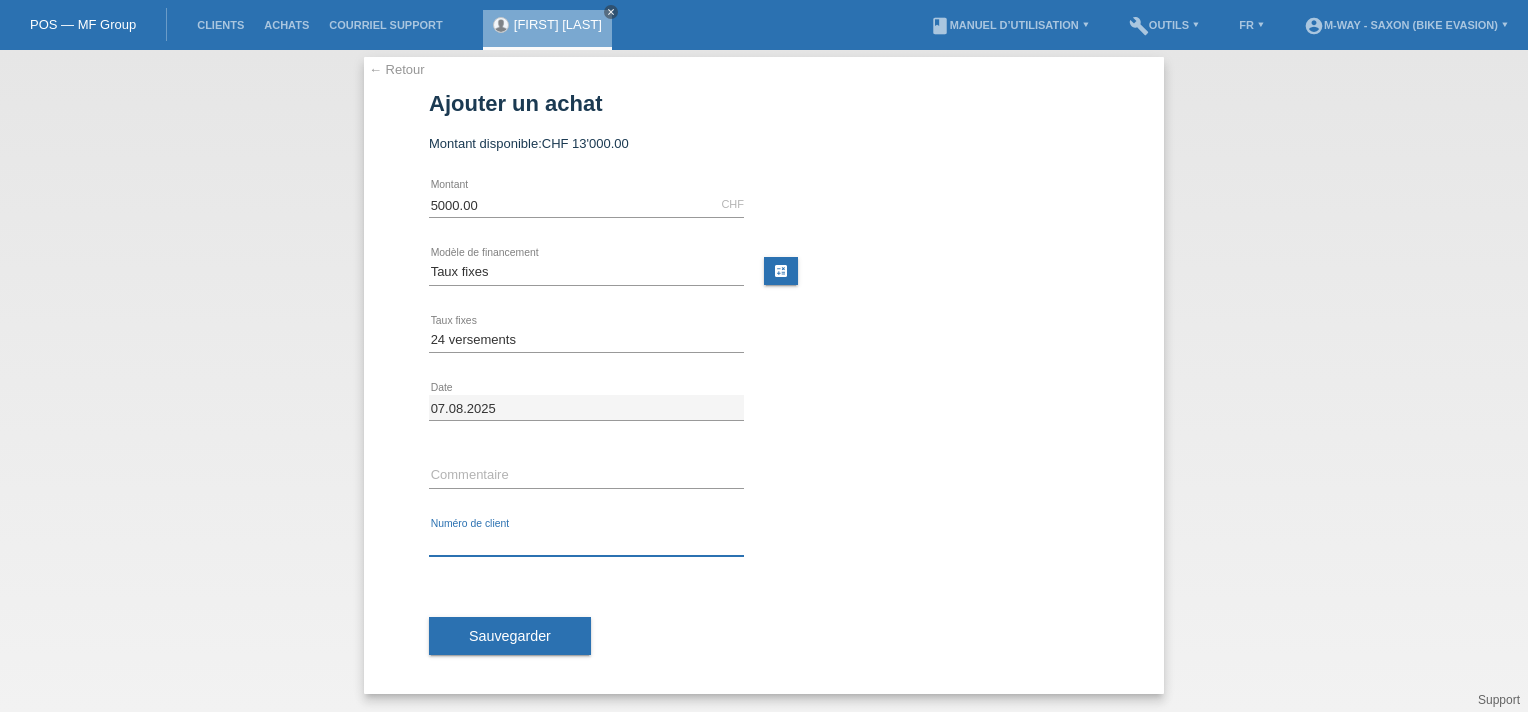 click at bounding box center (586, 543) 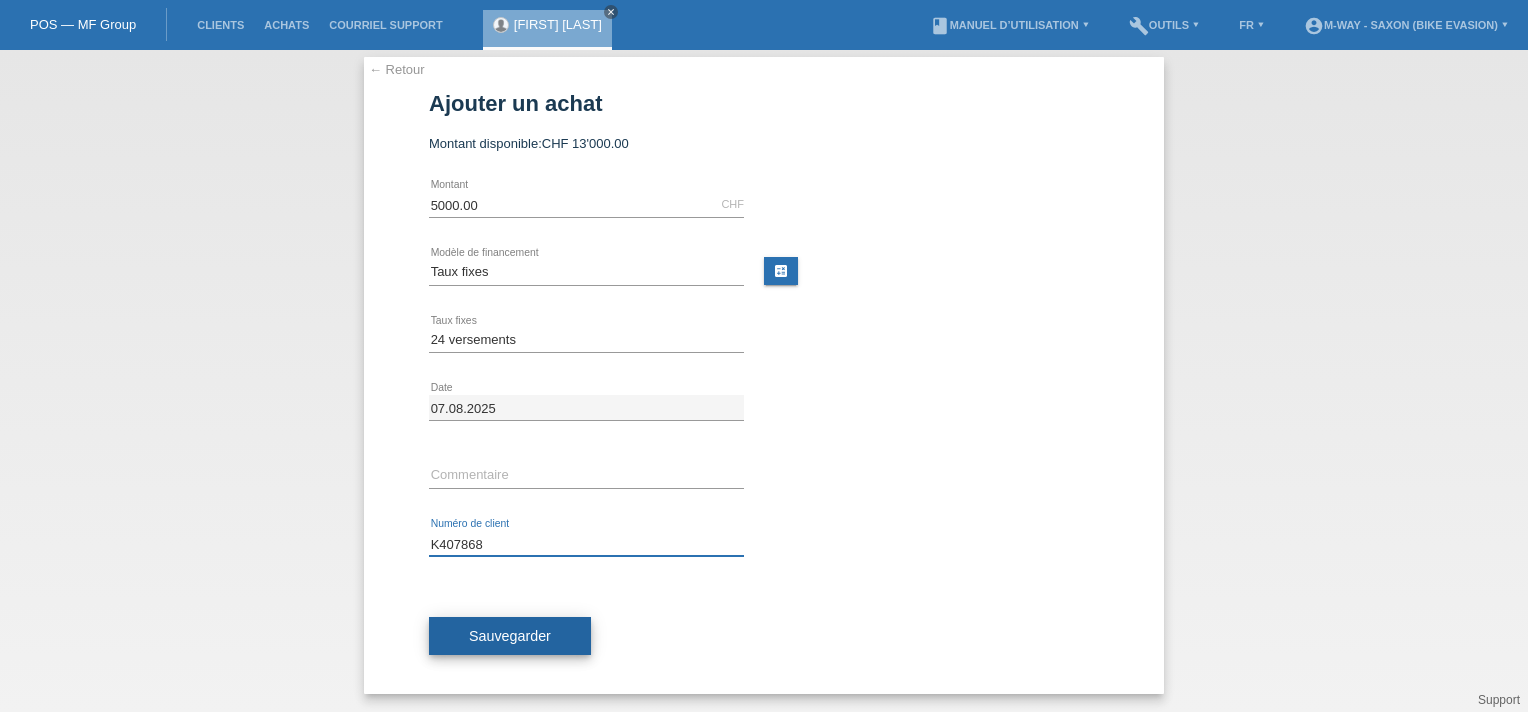 type on "K407868" 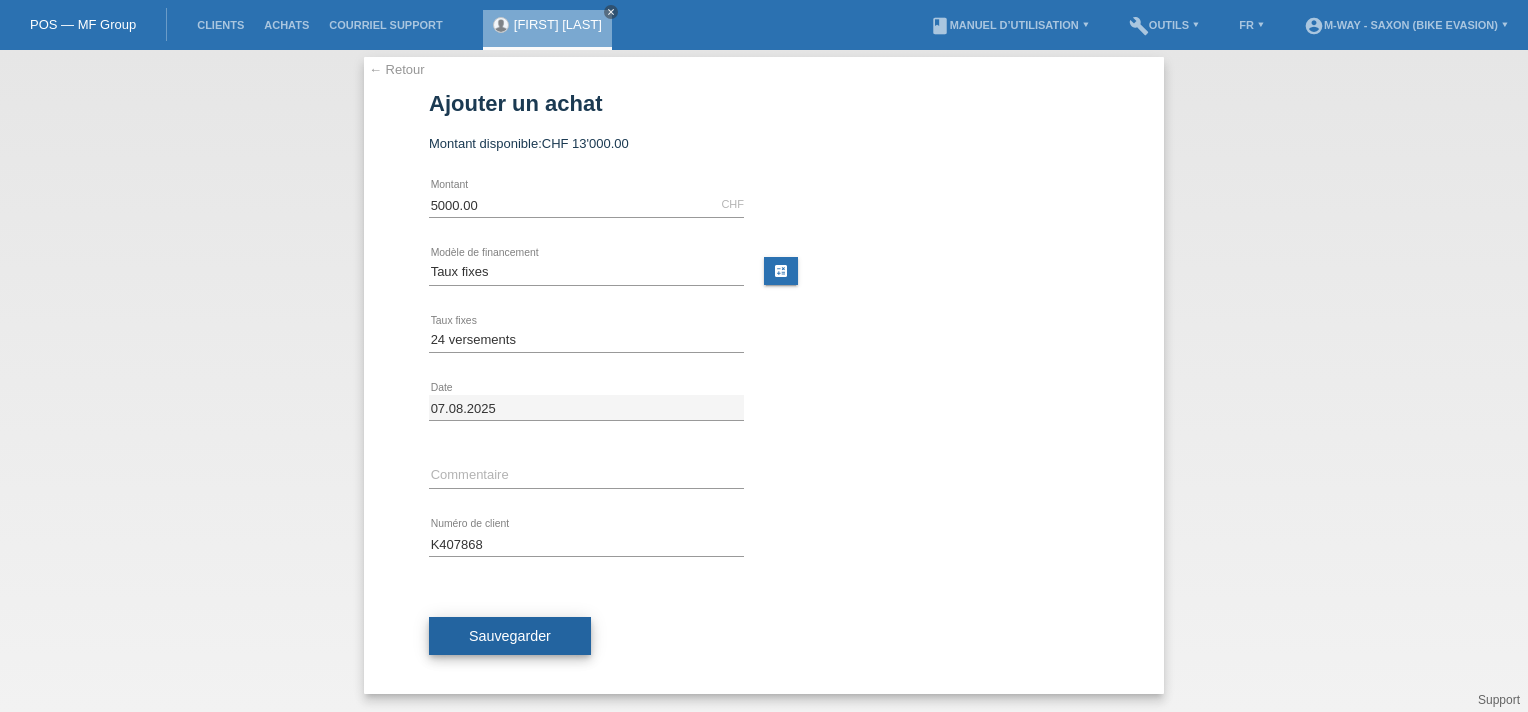 click on "Sauvegarder" at bounding box center (510, 636) 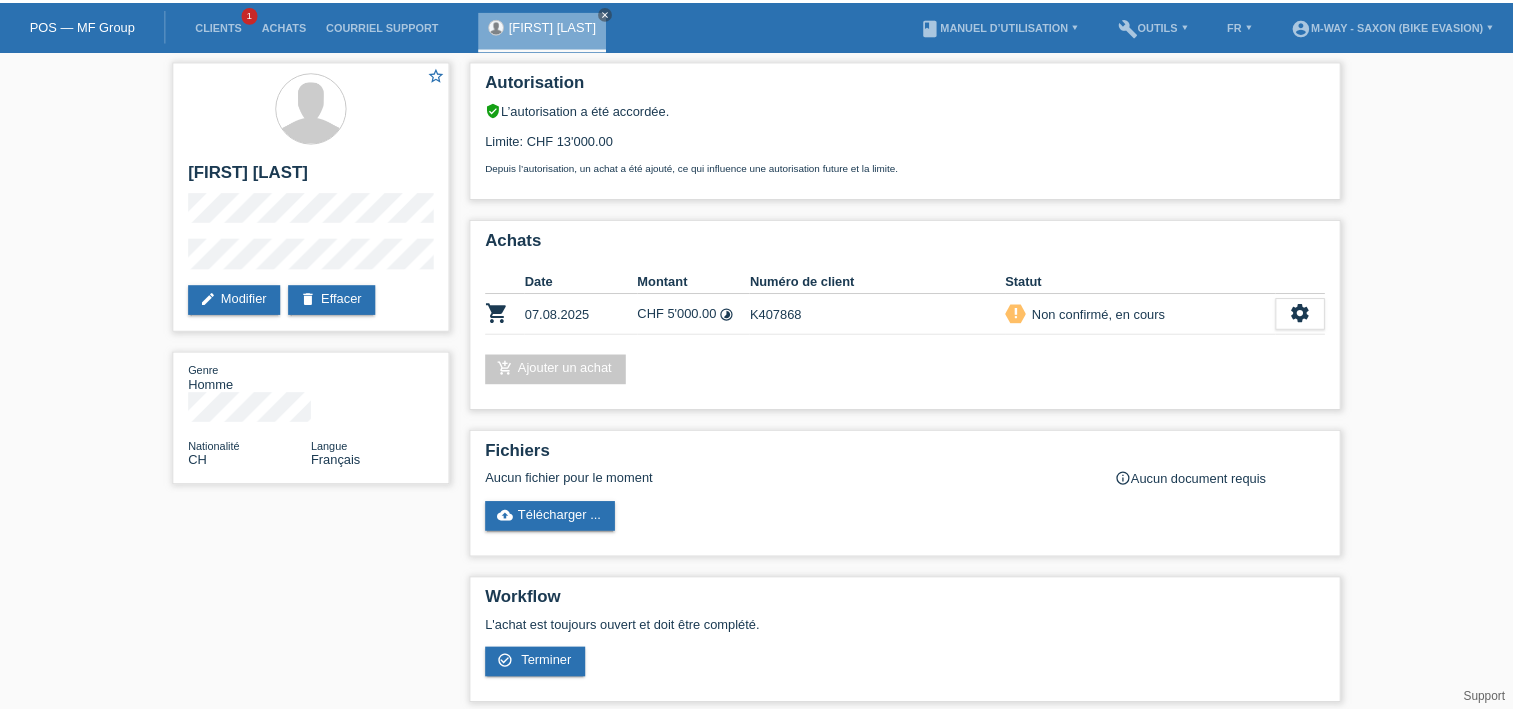 scroll, scrollTop: 0, scrollLeft: 0, axis: both 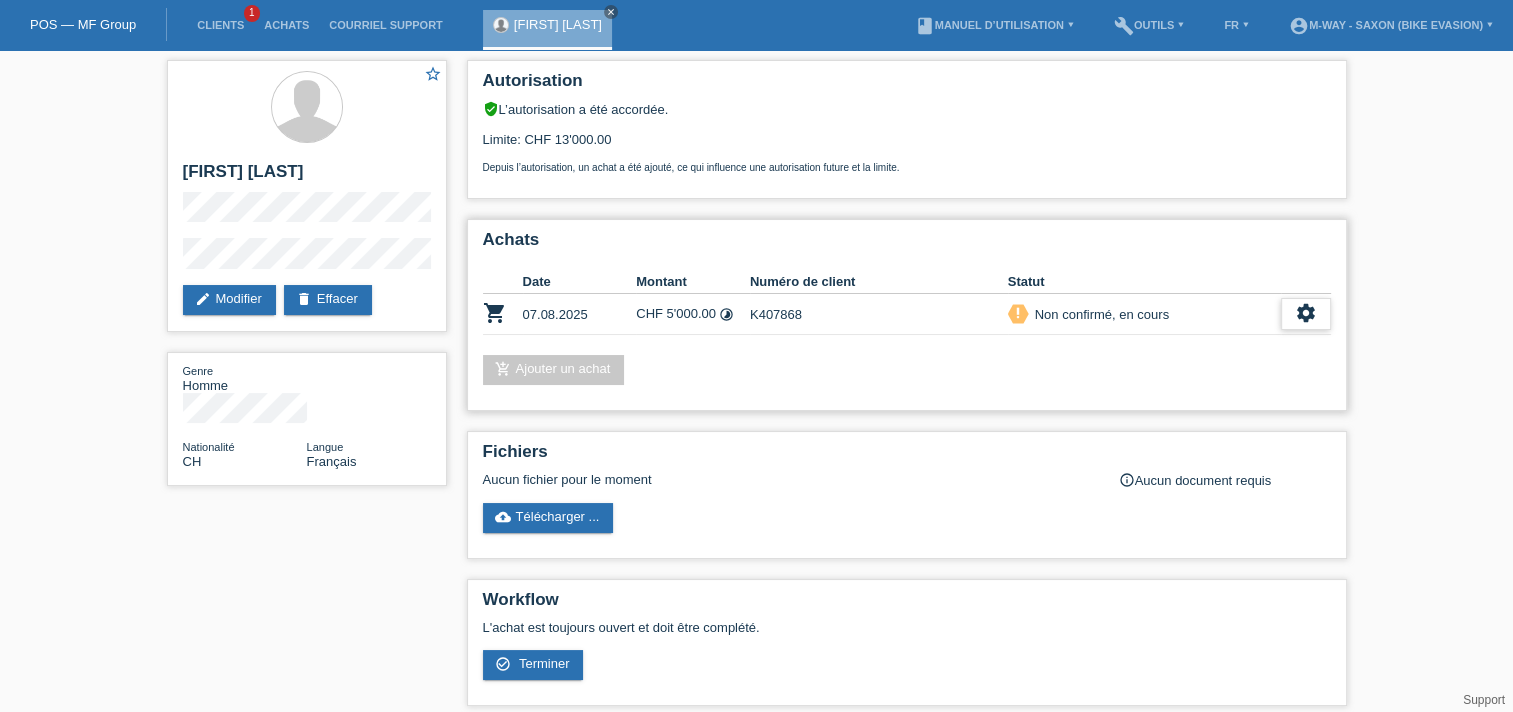 click on "settings" at bounding box center (1306, 313) 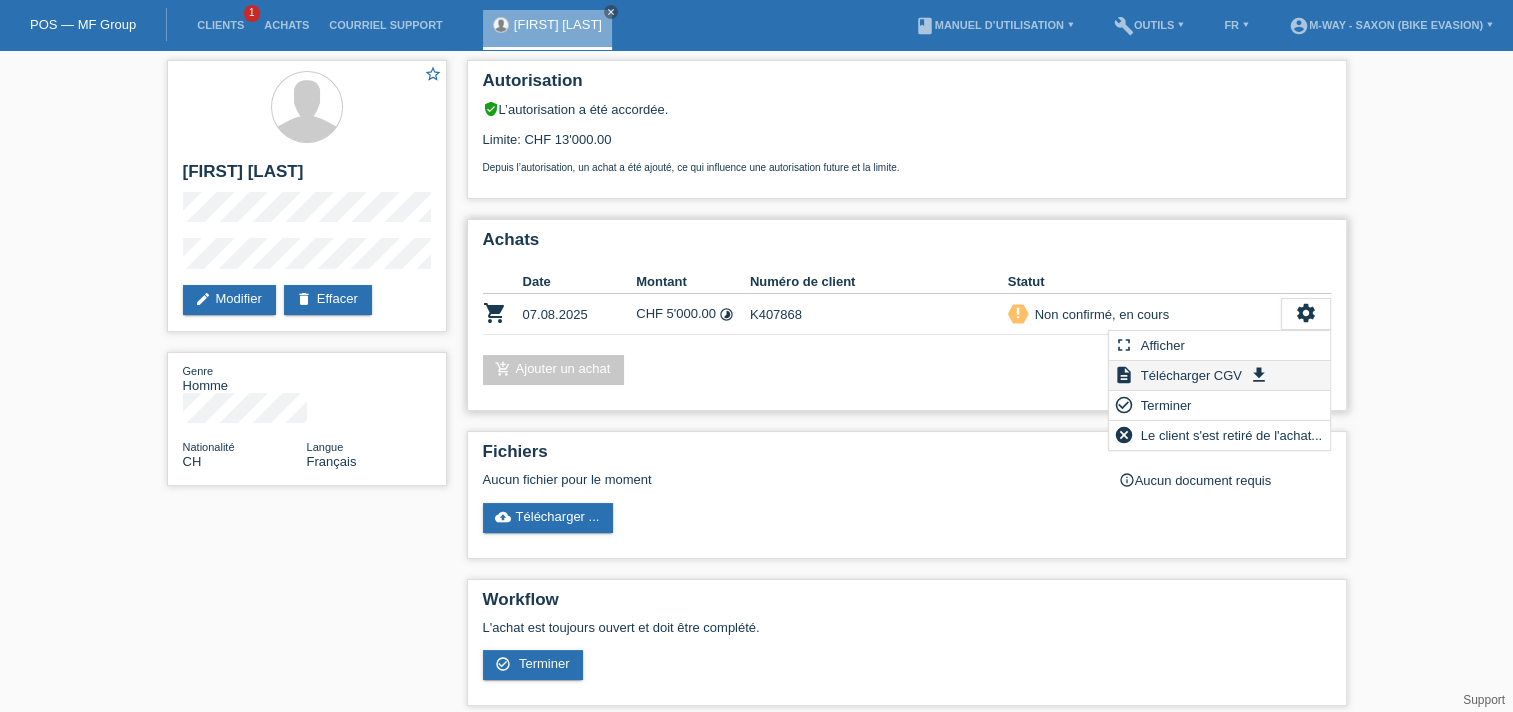 click on "Télécharger CGV" at bounding box center (1191, 375) 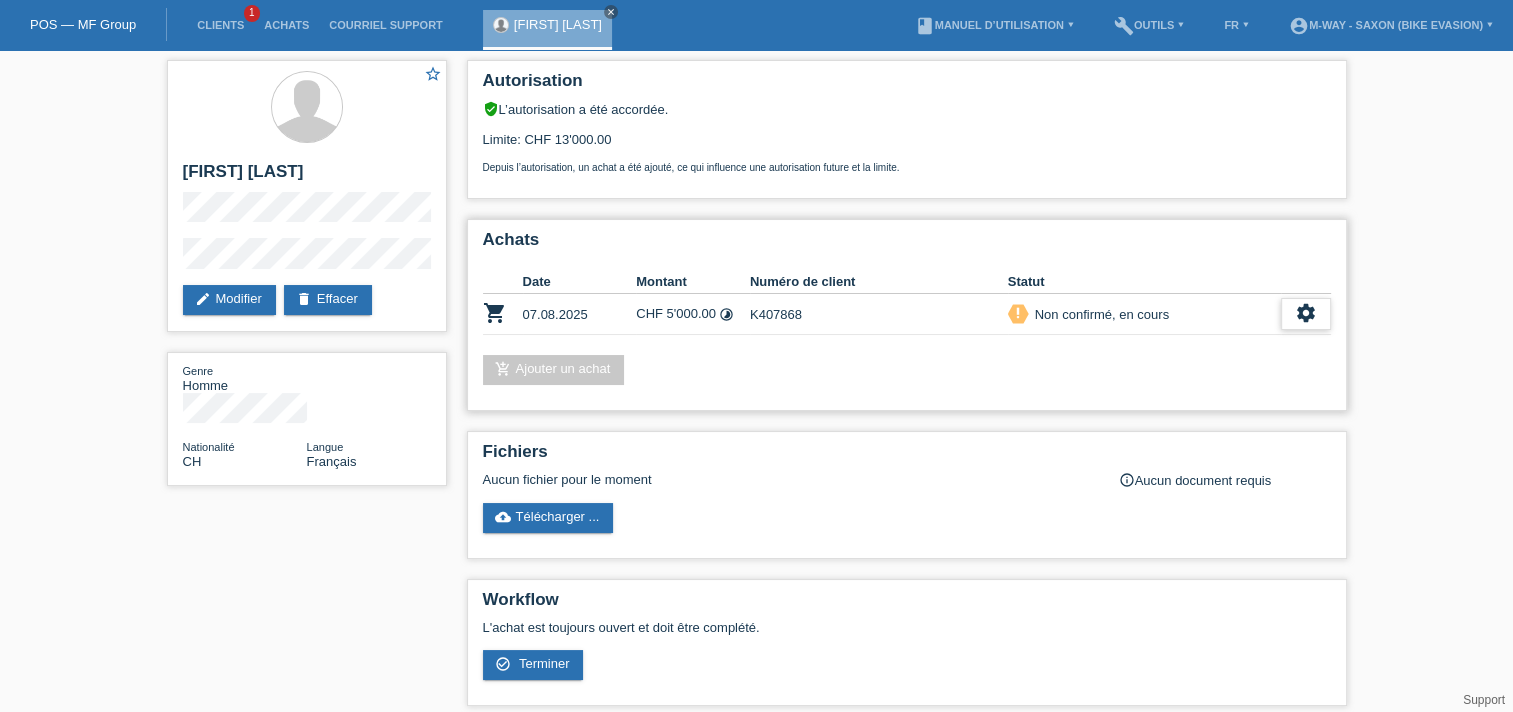 click on "settings" at bounding box center (1306, 314) 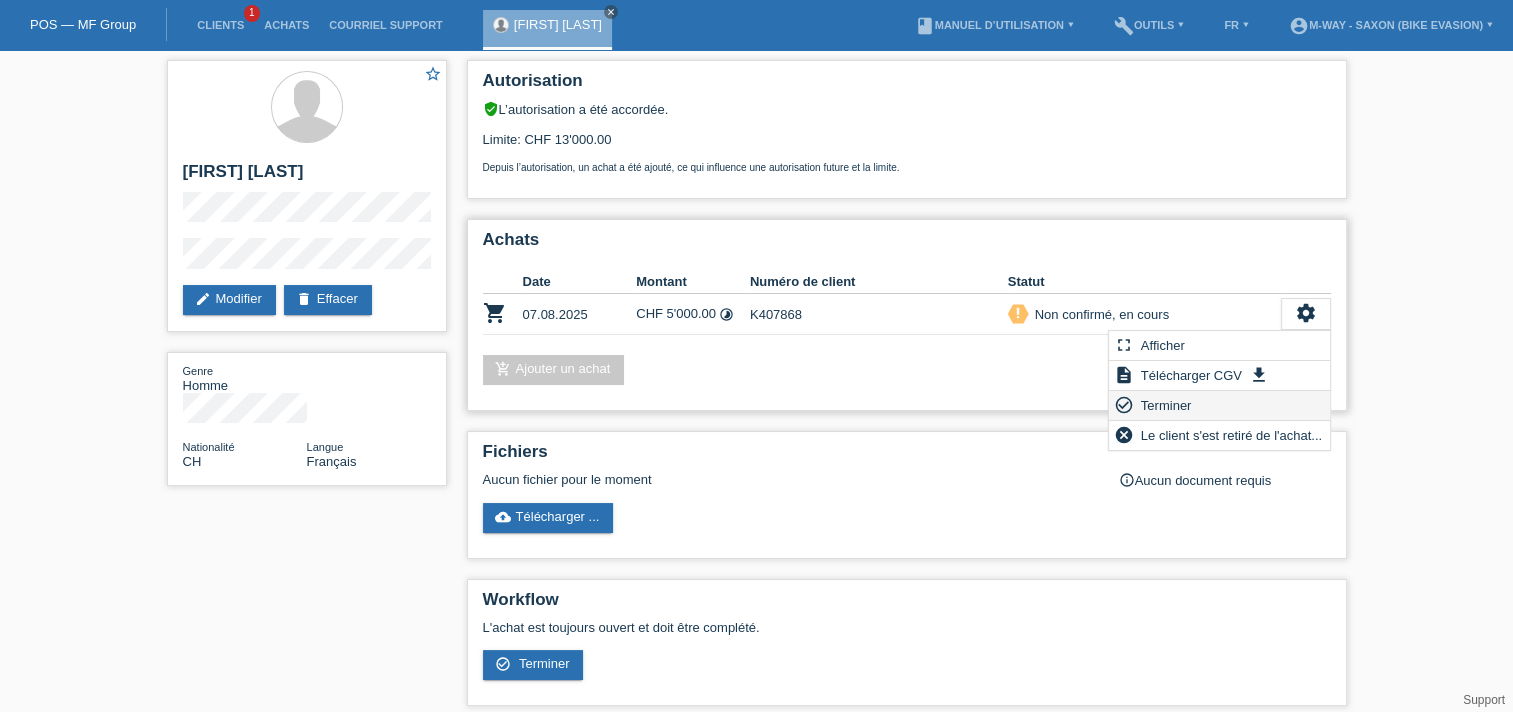 click on "check_circle_outline   Terminer" at bounding box center [1219, 406] 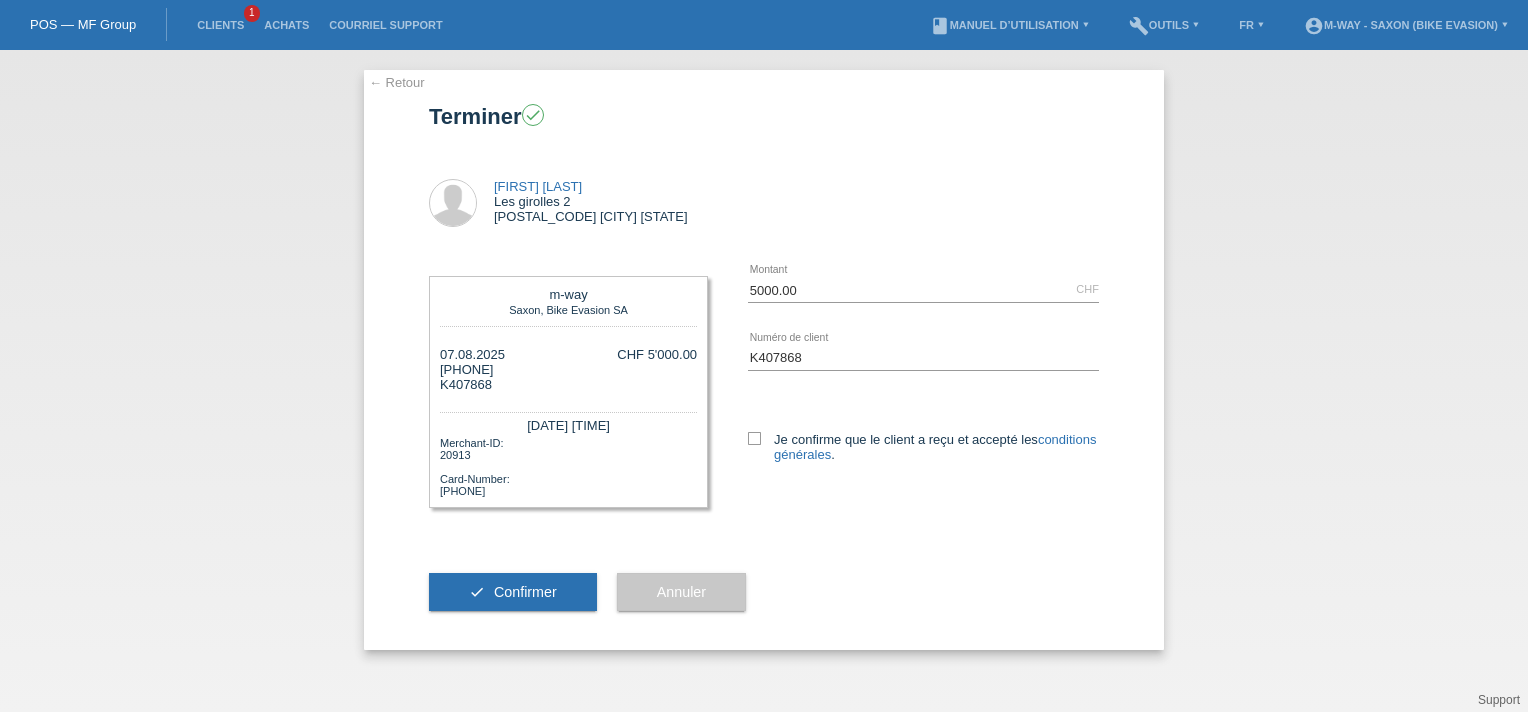 scroll, scrollTop: 0, scrollLeft: 0, axis: both 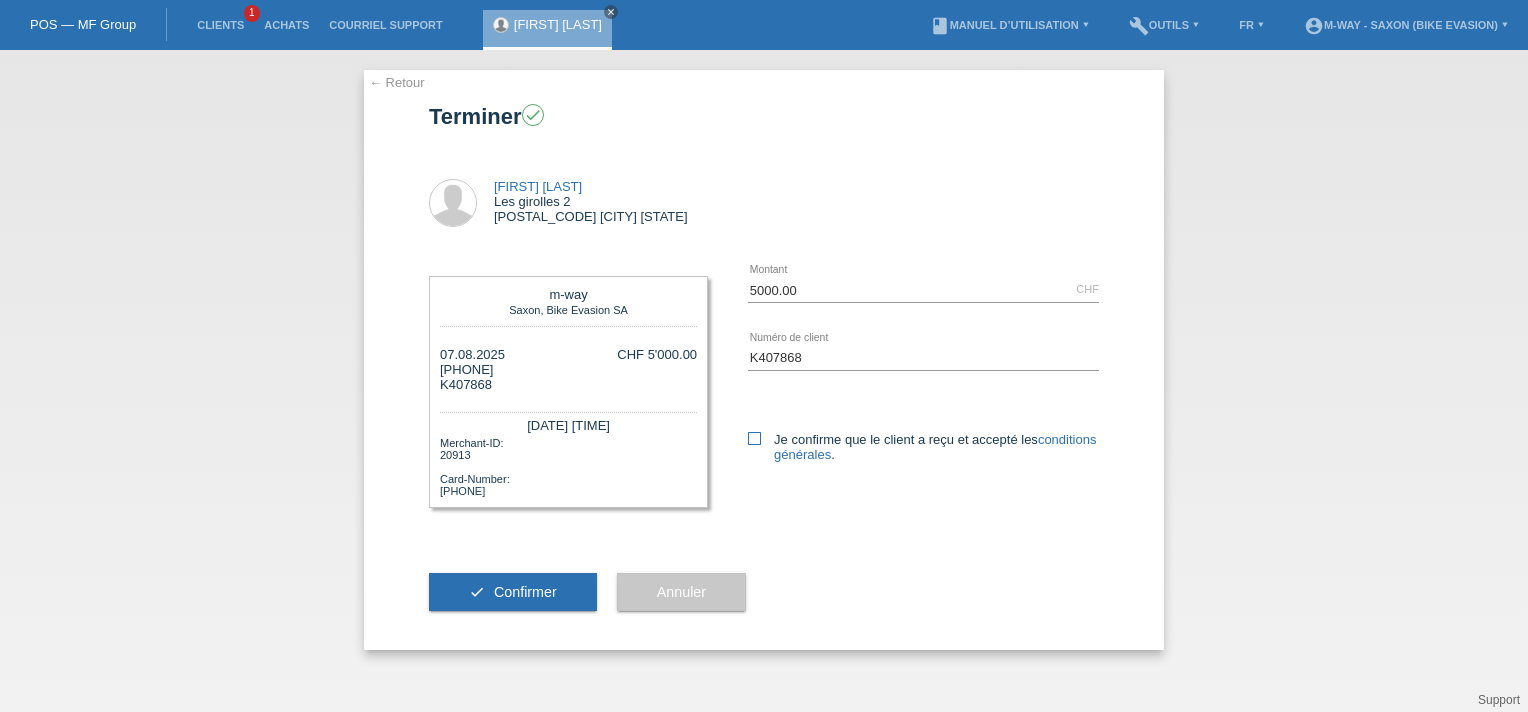 click on "Je confirme que le client a reçu et accepté les  conditions générales ." at bounding box center [923, 447] 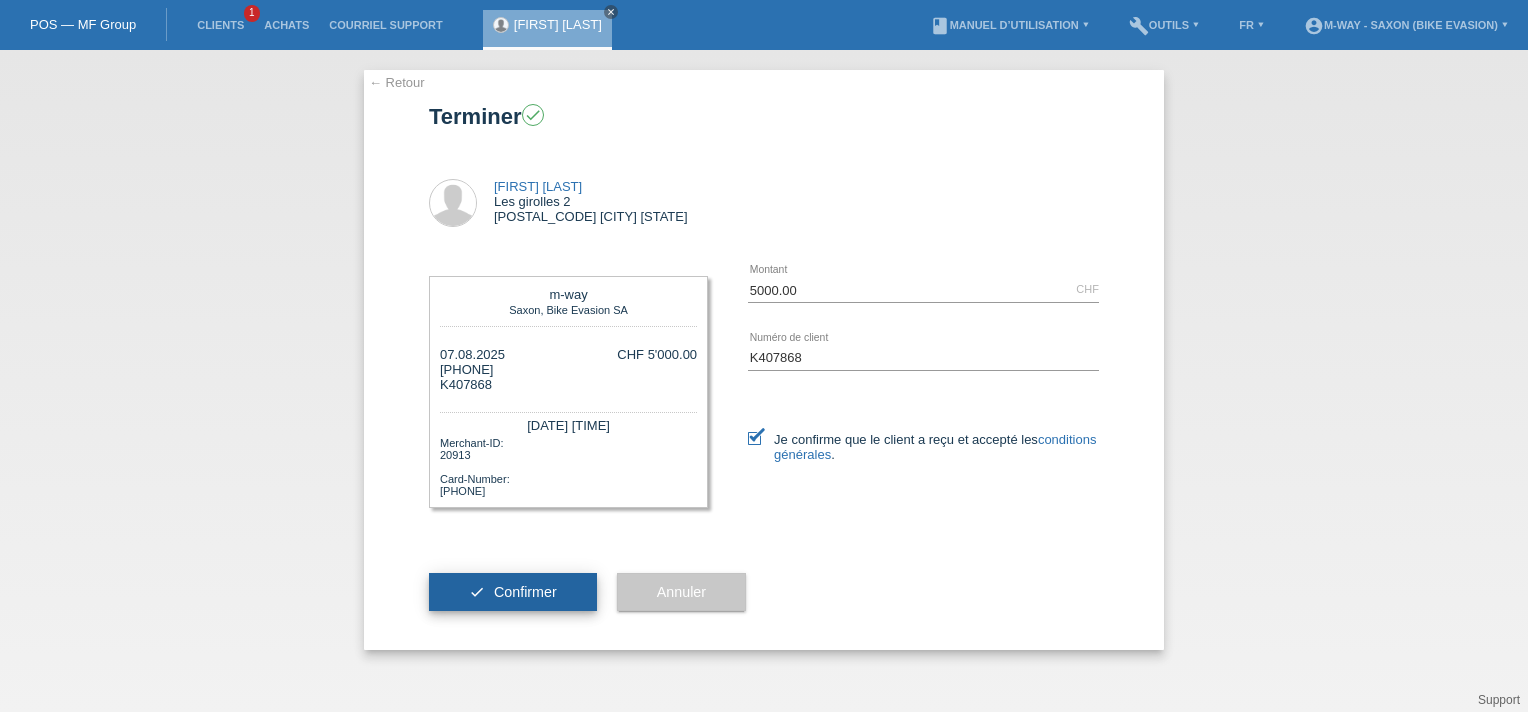 click on "Confirmer" at bounding box center (525, 592) 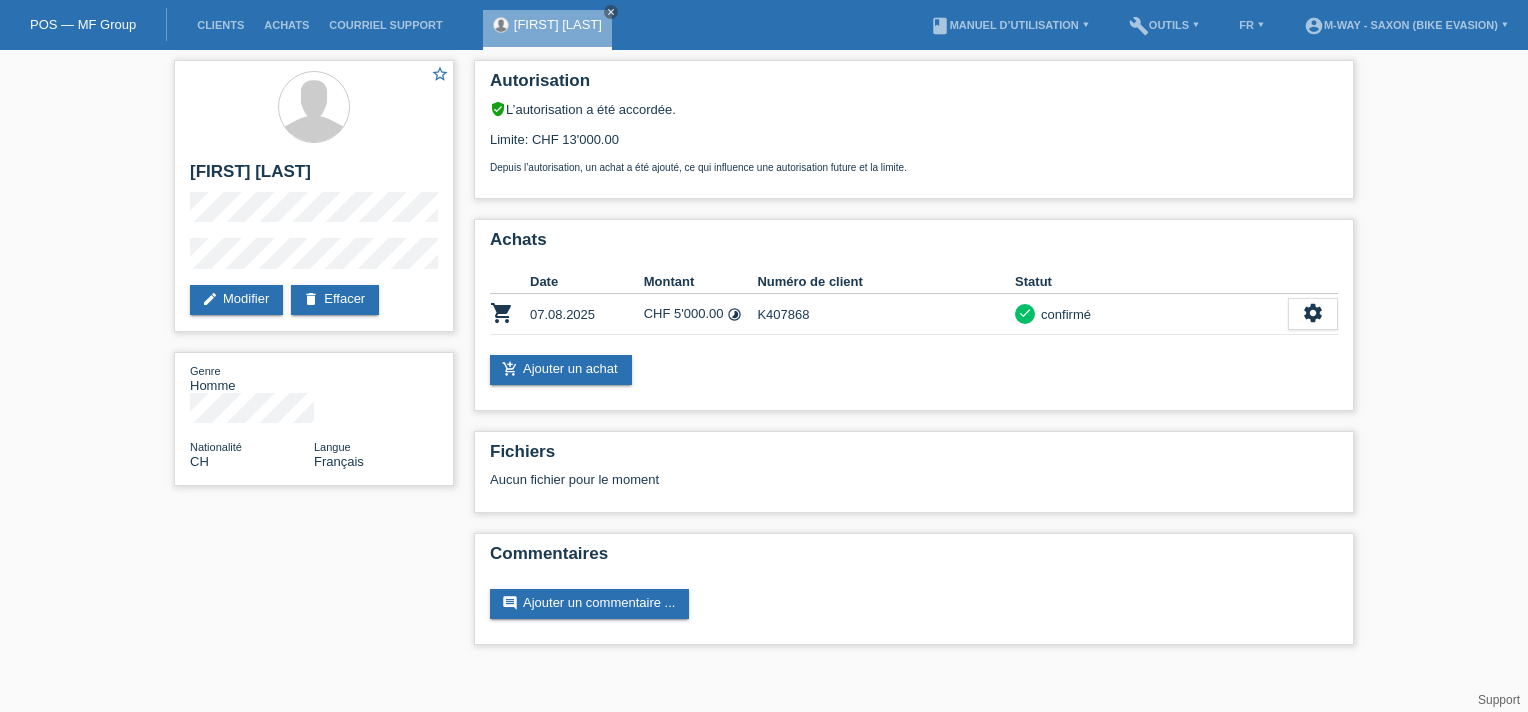 scroll, scrollTop: 0, scrollLeft: 0, axis: both 